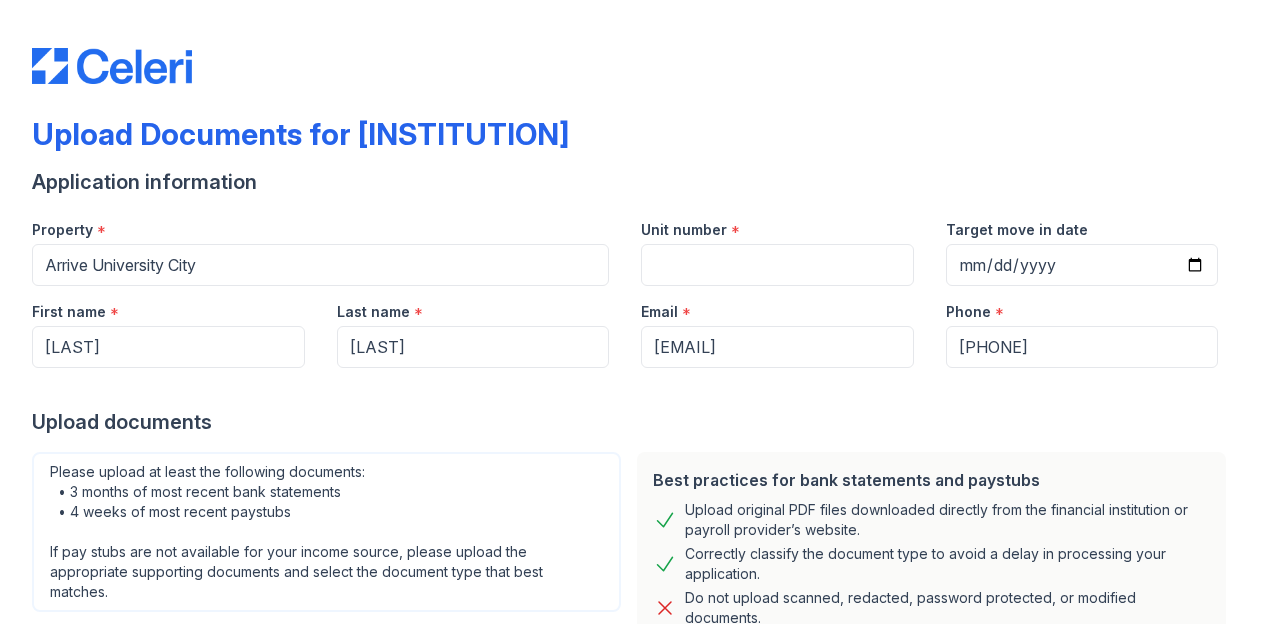 scroll, scrollTop: 0, scrollLeft: 0, axis: both 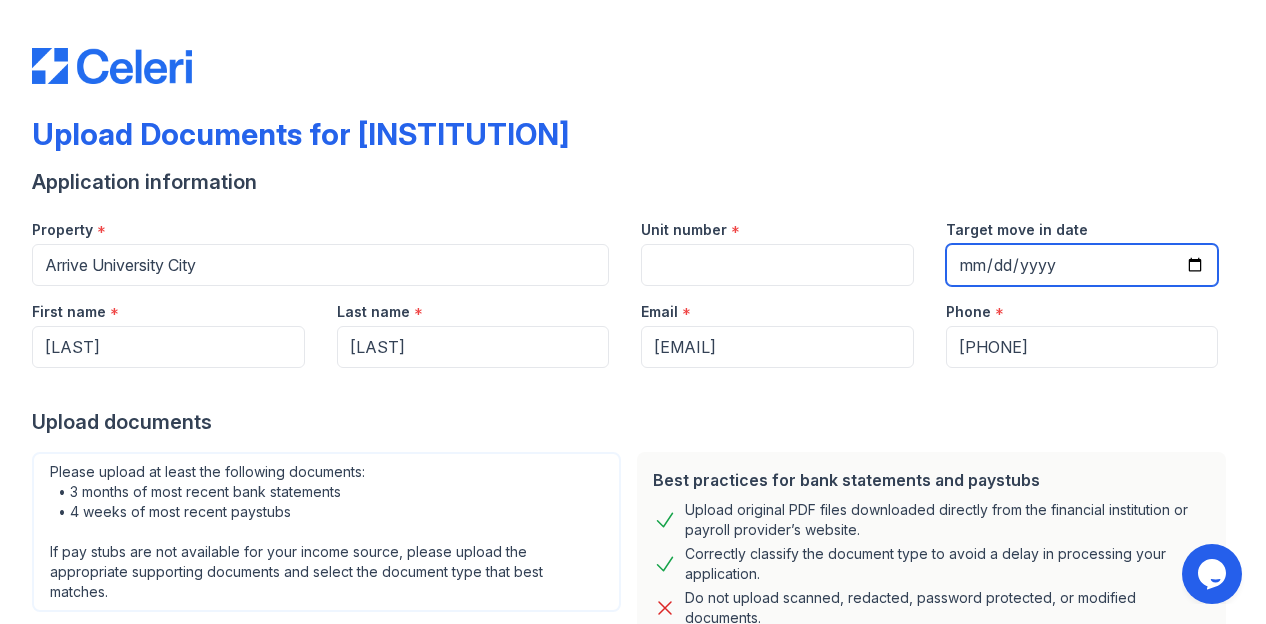 click on "Target move in date" at bounding box center (1082, 265) 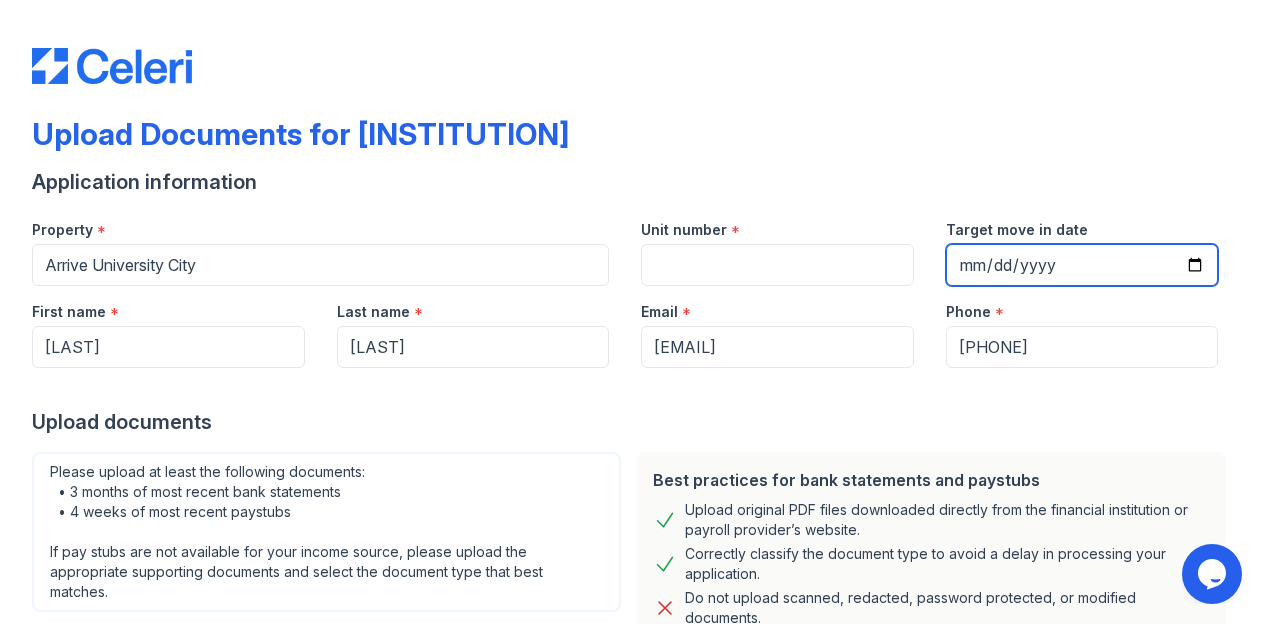type on "[DATE]" 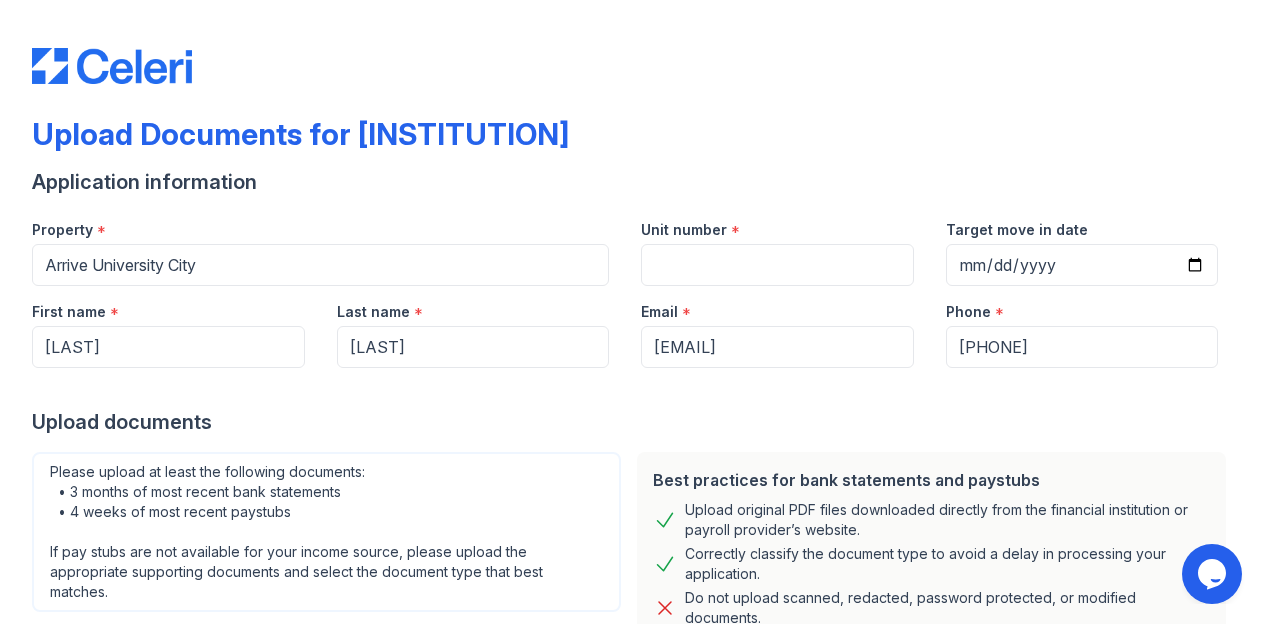 click on "Best practices for bank statements and paystubs
Upload original PDF files downloaded directly from the financial institution or payroll provider’s website.
Correctly classify the document type to avoid a delay in processing your application.
Do not upload scanned, redacted, password protected, or modified documents.
Do not combine multiple documents into one file.
Do not upload print-to-PDF documents.
What is print-to-pdf?
For additional support, review our
FAQ ,
start a chat with us below, or email us at
support@getceleri.com" at bounding box center [931, 620] 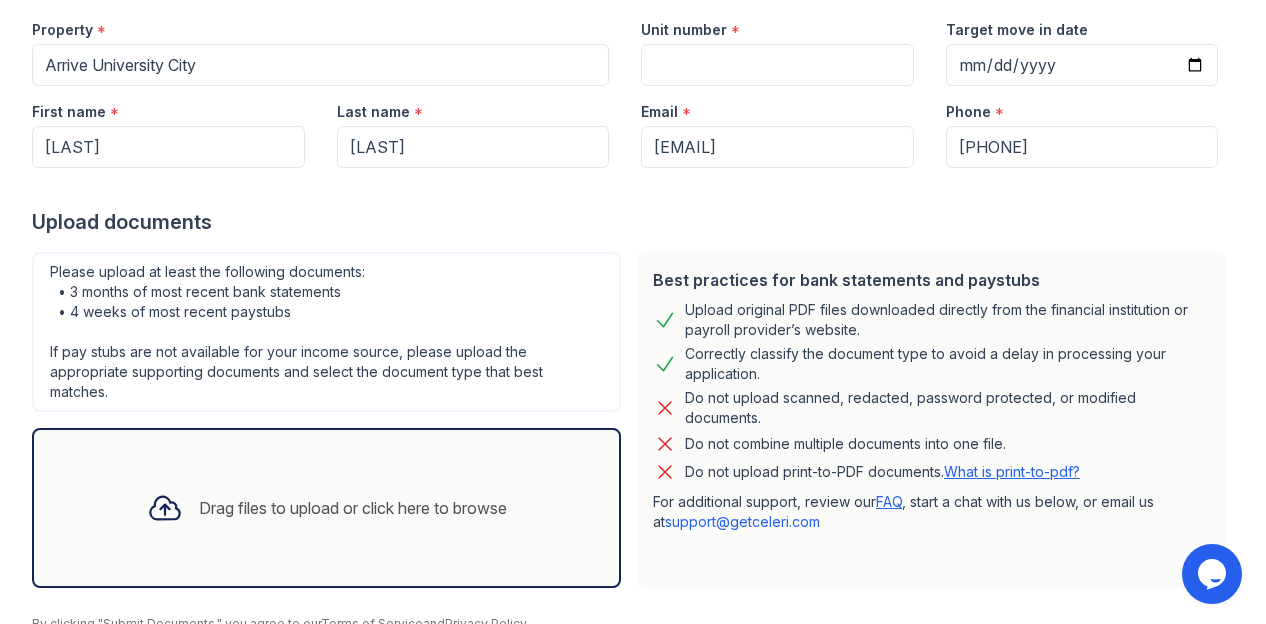 scroll, scrollTop: 286, scrollLeft: 0, axis: vertical 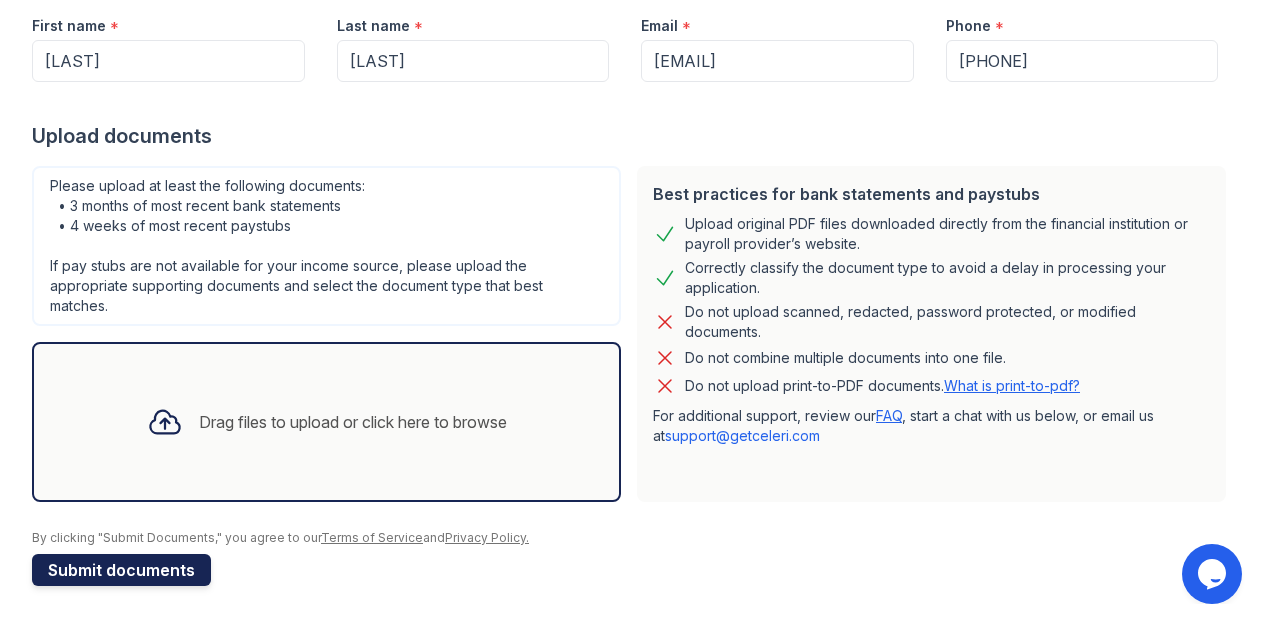 click on "Submit documents" at bounding box center (121, 570) 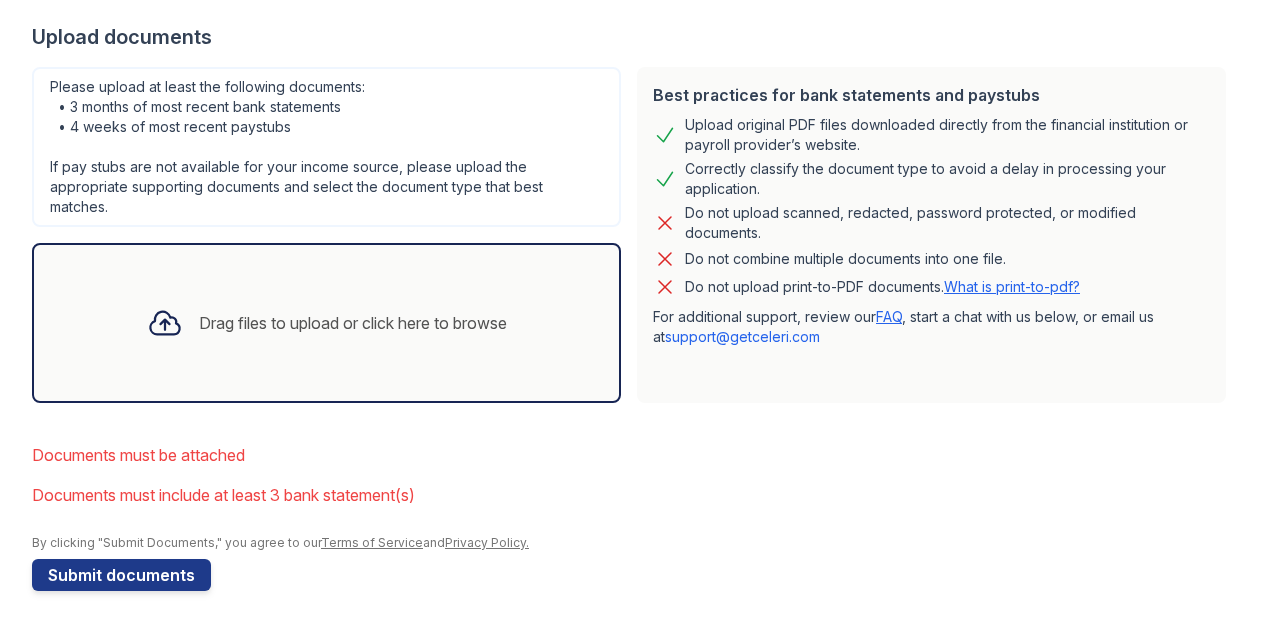 scroll, scrollTop: 474, scrollLeft: 0, axis: vertical 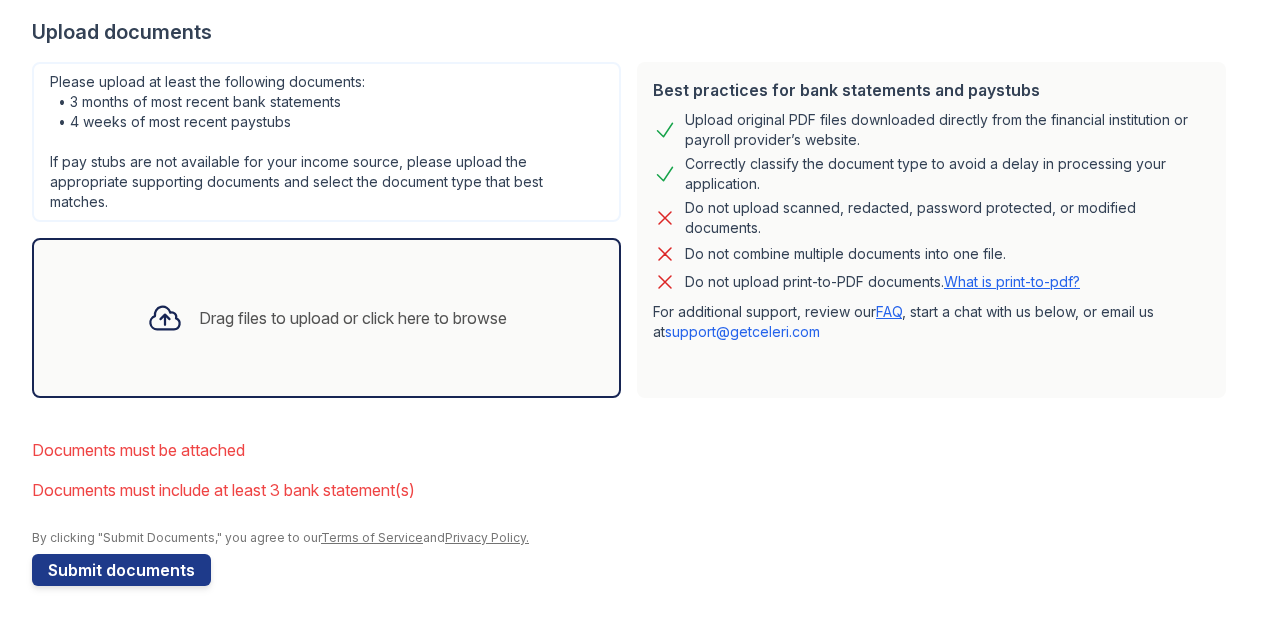 click on "Drag files to upload or click here to browse" at bounding box center [353, 318] 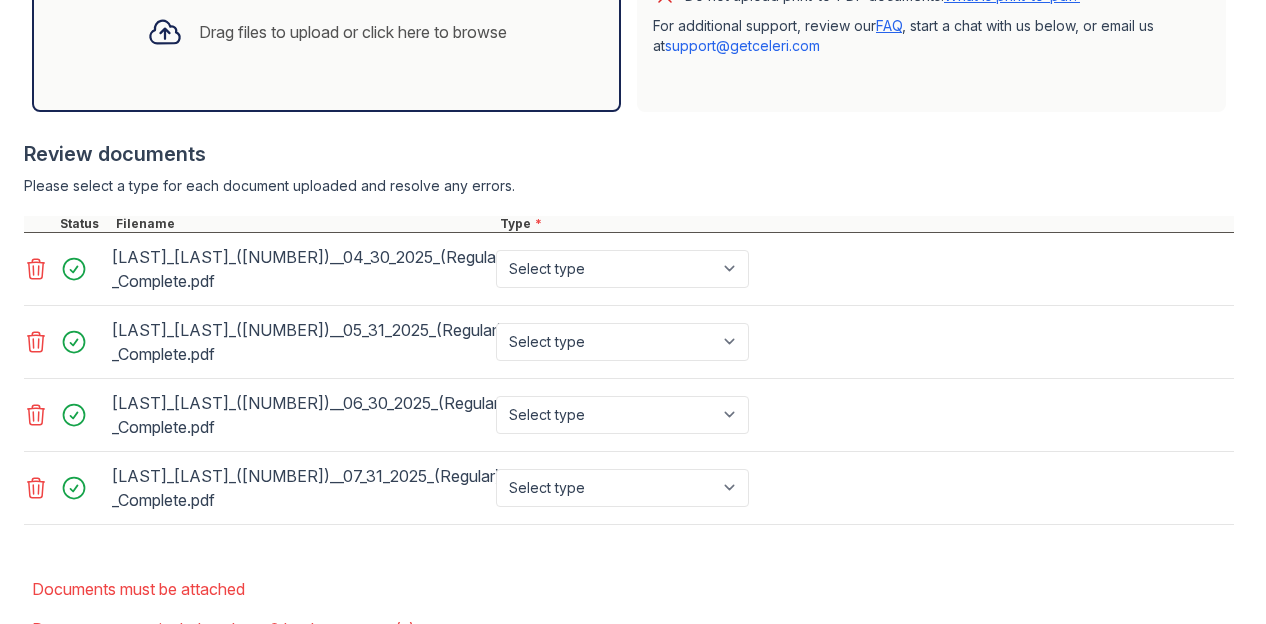 scroll, scrollTop: 798, scrollLeft: 0, axis: vertical 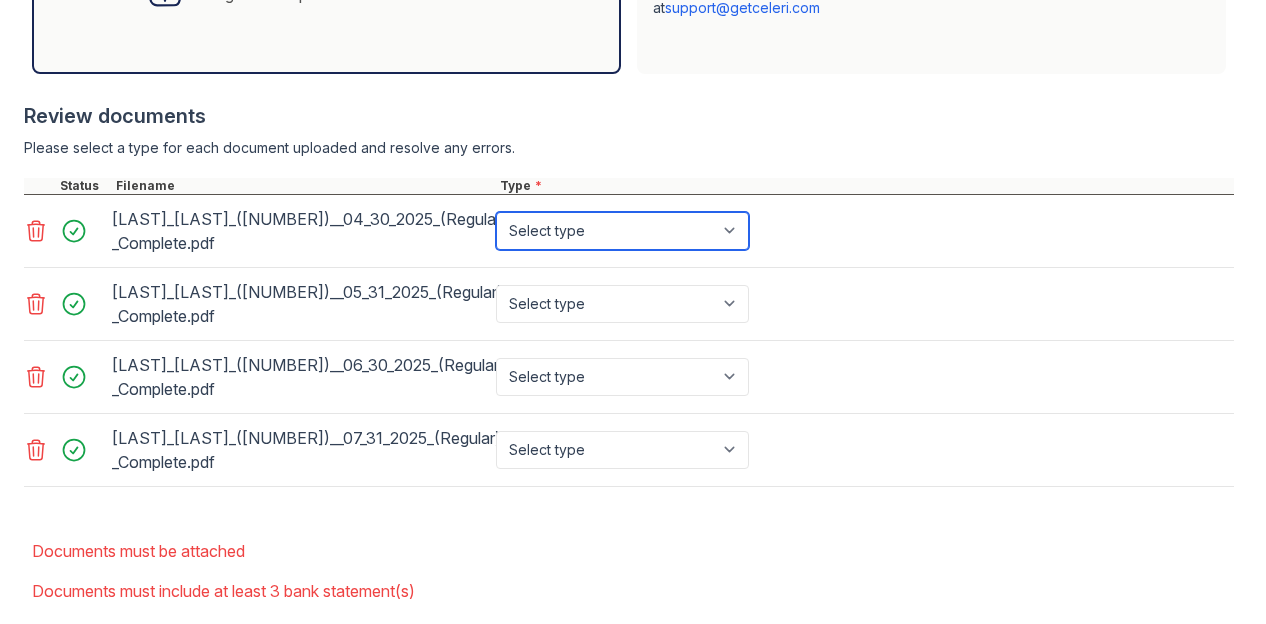 click on "Select type
Paystub
Bank Statement
Offer Letter
Tax Documents
Benefit Award Letter
Investment Account Statement
Other" at bounding box center [622, 231] 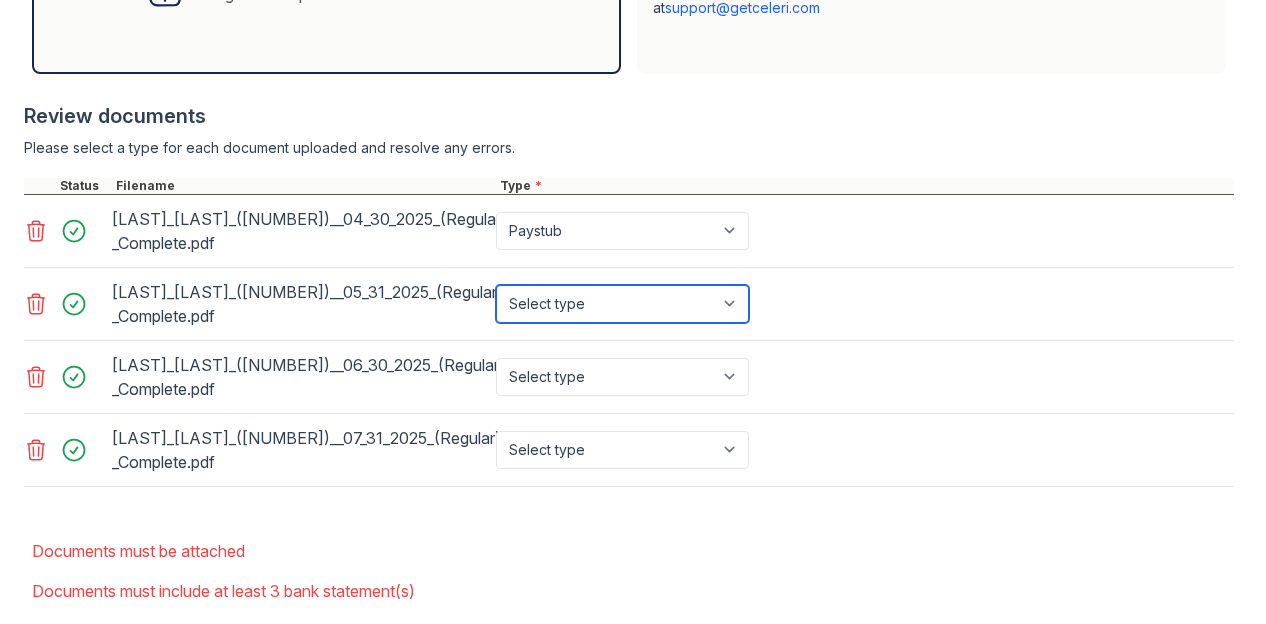 click on "Select type
Paystub
Bank Statement
Offer Letter
Tax Documents
Benefit Award Letter
Investment Account Statement
Other" at bounding box center (622, 304) 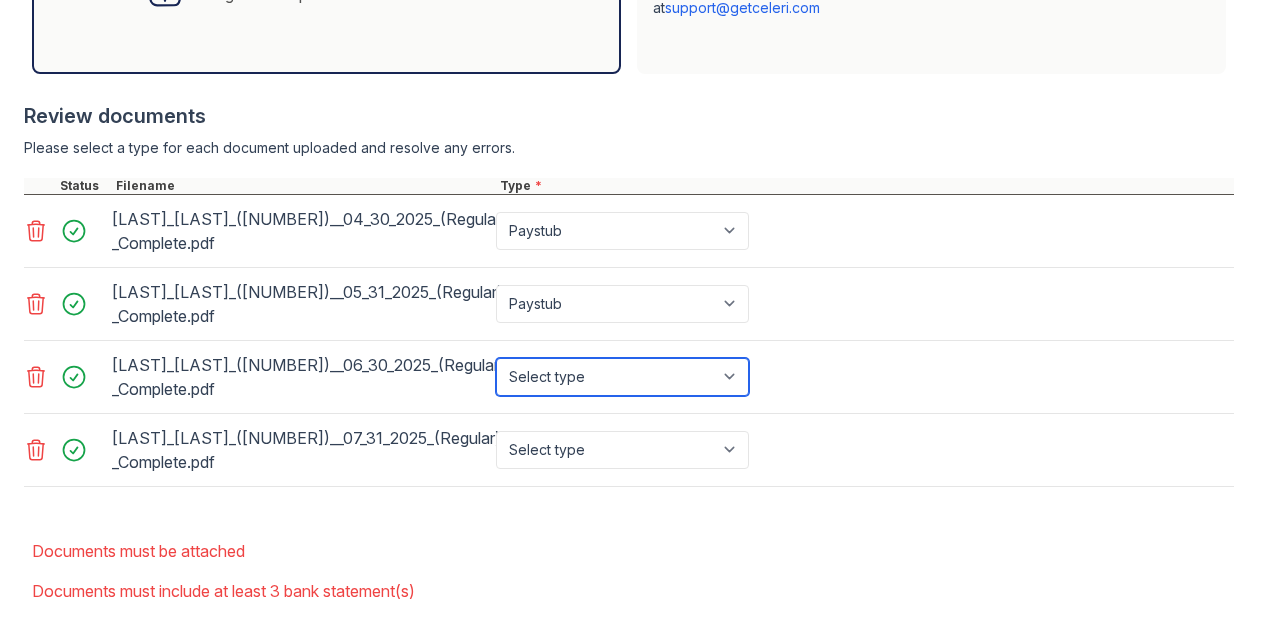 drag, startPoint x: 722, startPoint y: 364, endPoint x: 728, endPoint y: 376, distance: 13.416408 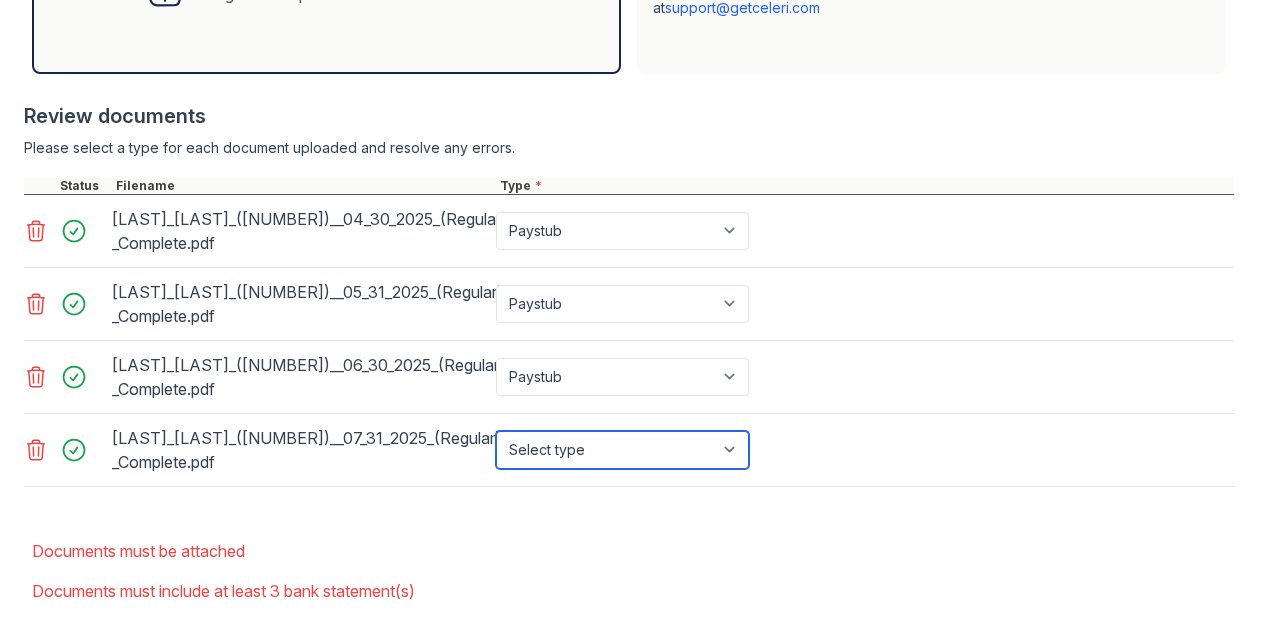 click on "Select type
Paystub
Bank Statement
Offer Letter
Tax Documents
Benefit Award Letter
Investment Account Statement
Other" at bounding box center [622, 450] 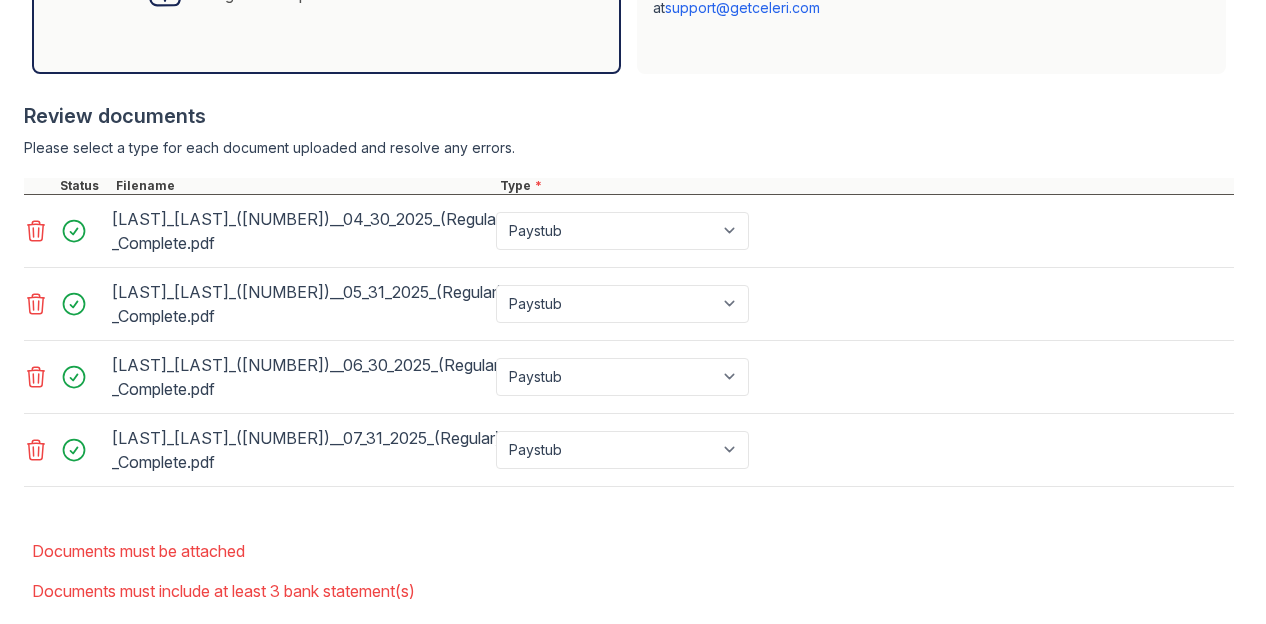 click on "[LAST]_[LAST]_([NUMBER])__06_30_2025_(Regular)_-_Complete.pdf
Select type
Paystub
Bank Statement
Offer Letter
Tax Documents
Benefit Award Letter
Investment Account Statement
Other" at bounding box center (629, 377) 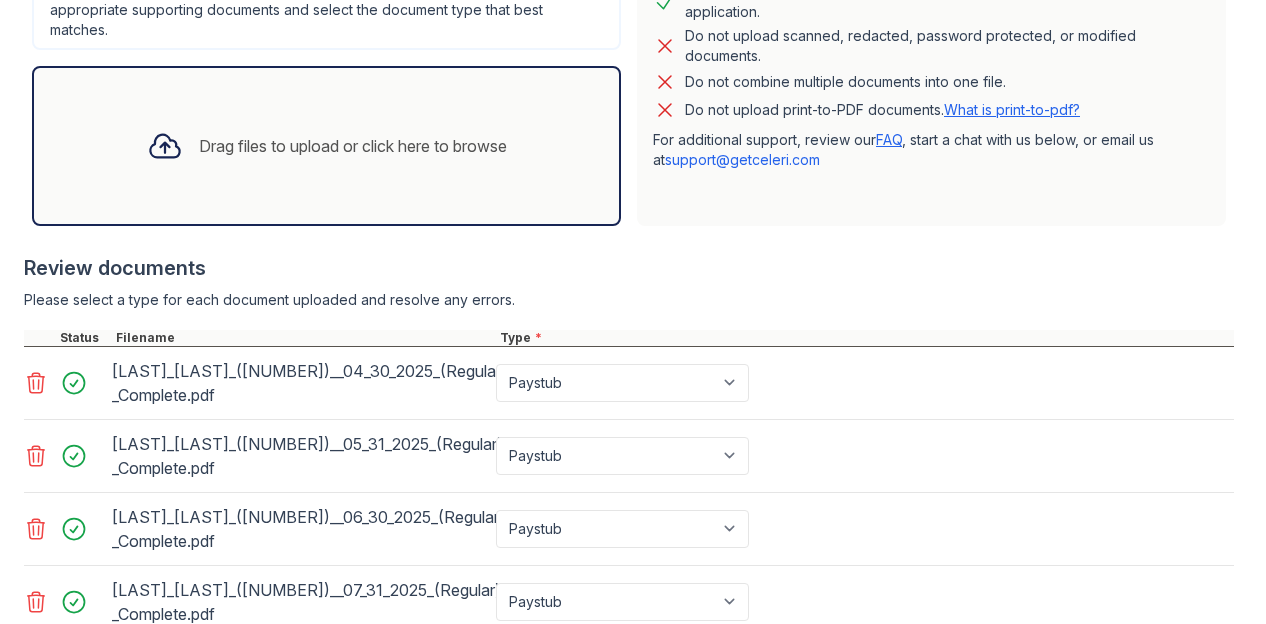 scroll, scrollTop: 598, scrollLeft: 0, axis: vertical 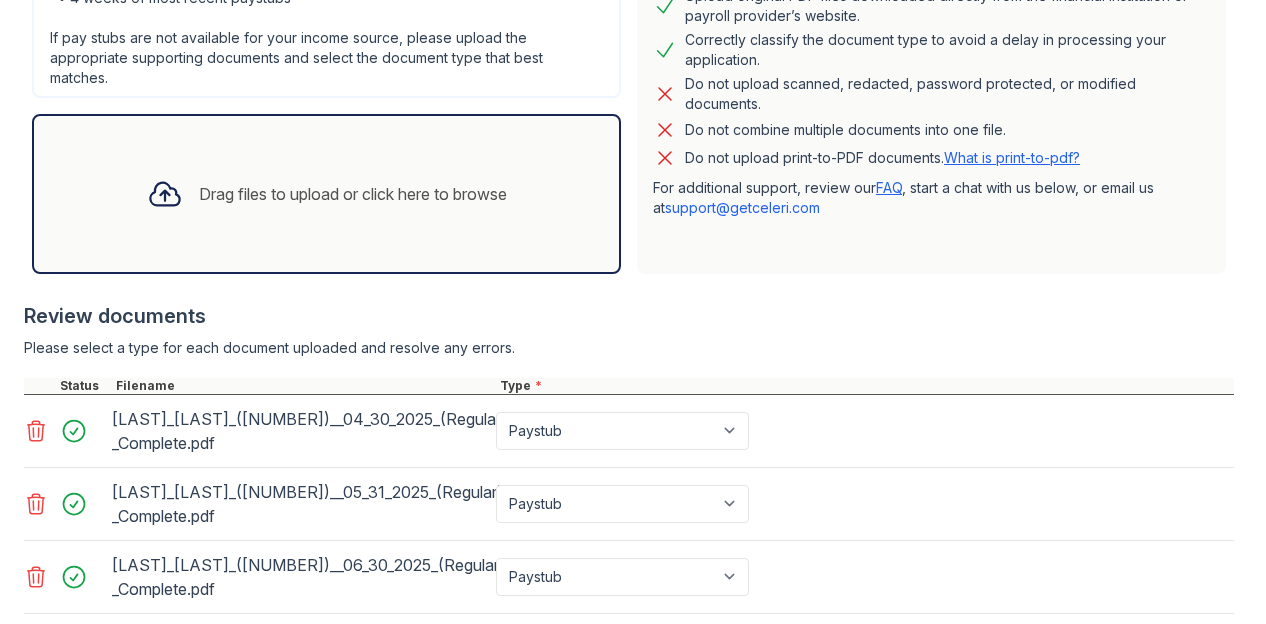 click on "Drag files to upload or click here to browse" at bounding box center (353, 194) 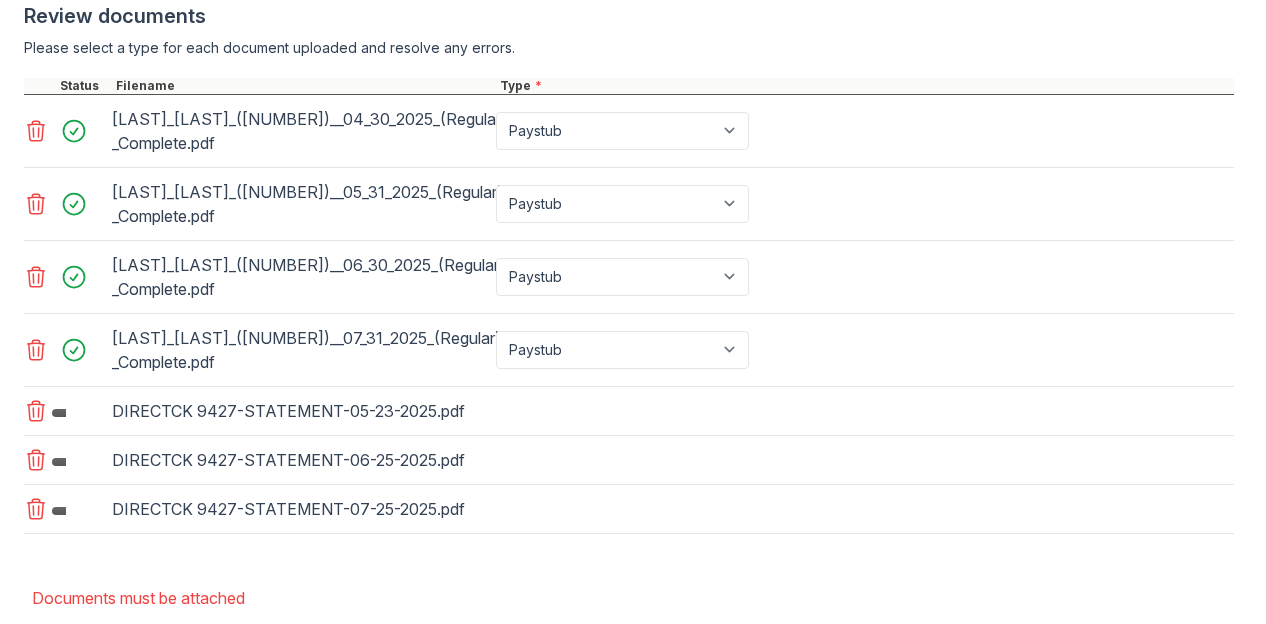scroll, scrollTop: 998, scrollLeft: 0, axis: vertical 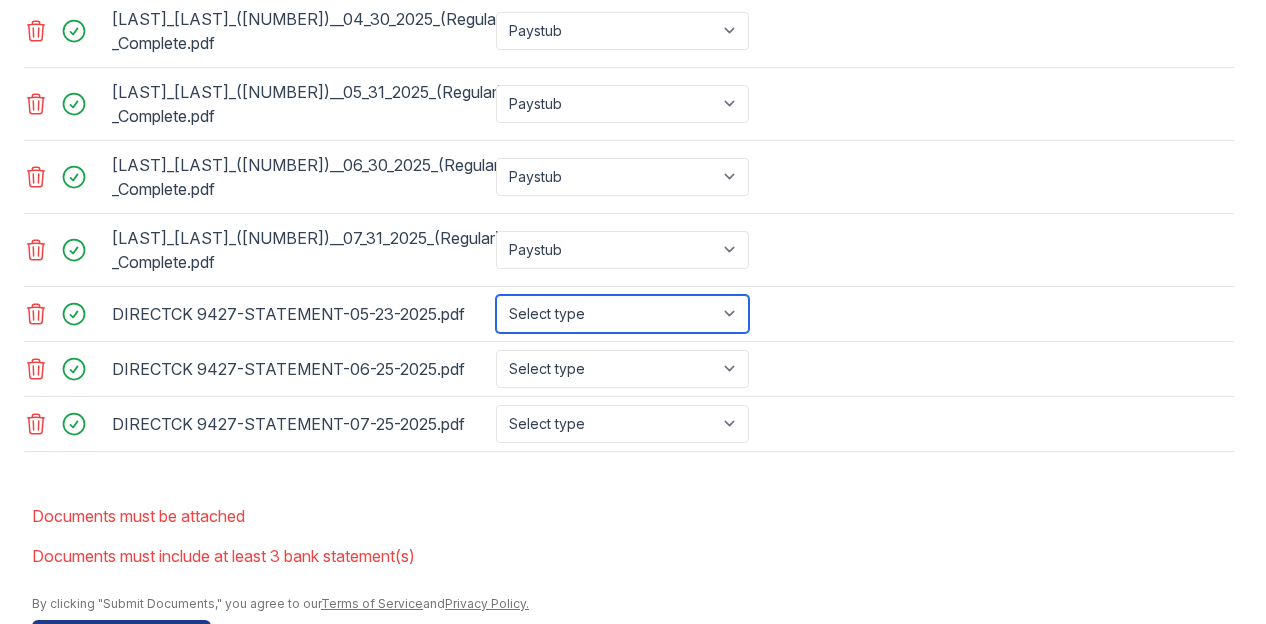 click on "Select type
Paystub
Bank Statement
Offer Letter
Tax Documents
Benefit Award Letter
Investment Account Statement
Other" at bounding box center [622, 314] 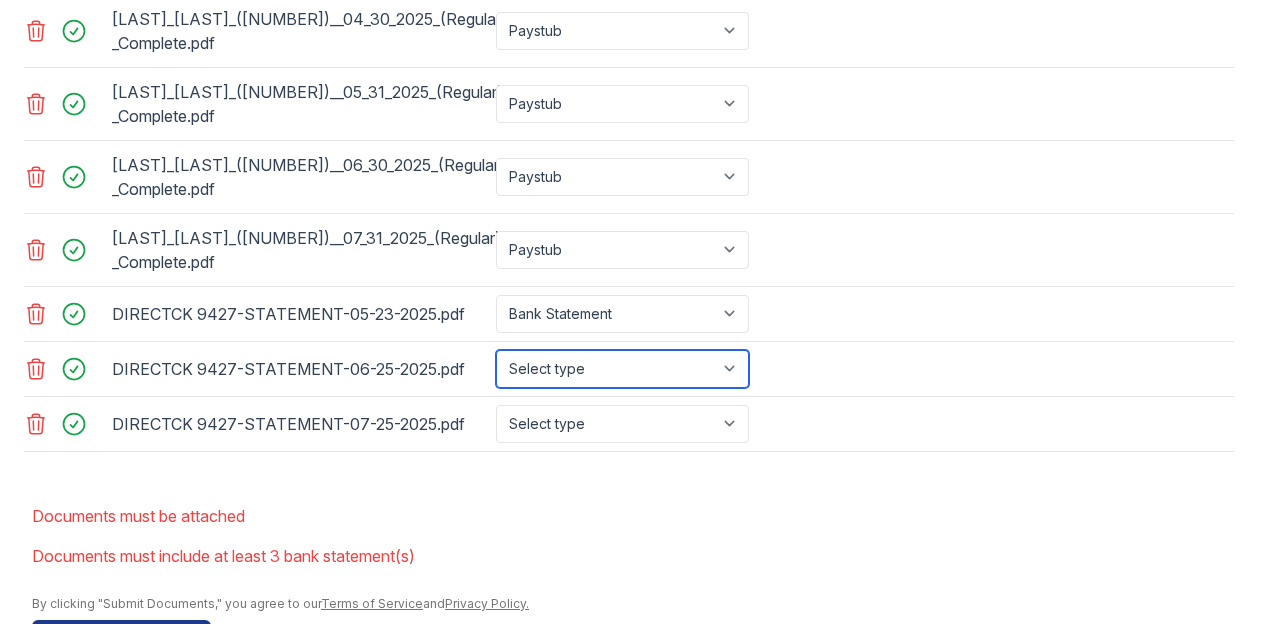 click on "Select type
Paystub
Bank Statement
Offer Letter
Tax Documents
Benefit Award Letter
Investment Account Statement
Other" at bounding box center (622, 369) 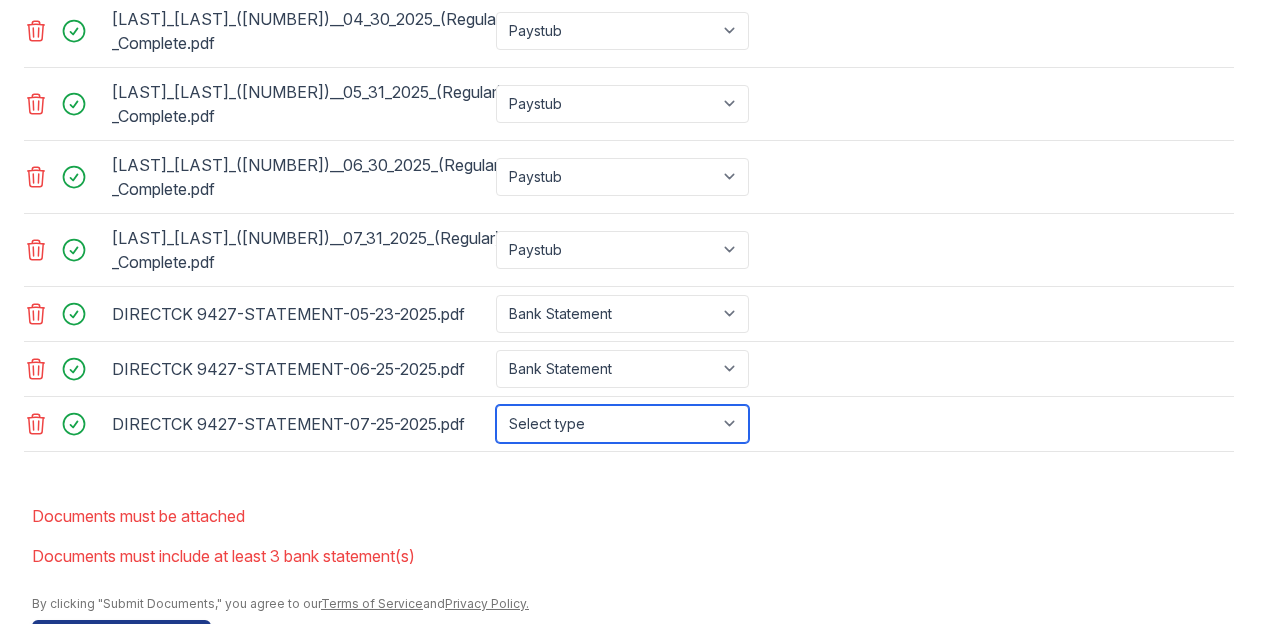 drag, startPoint x: 713, startPoint y: 427, endPoint x: 718, endPoint y: 445, distance: 18.681541 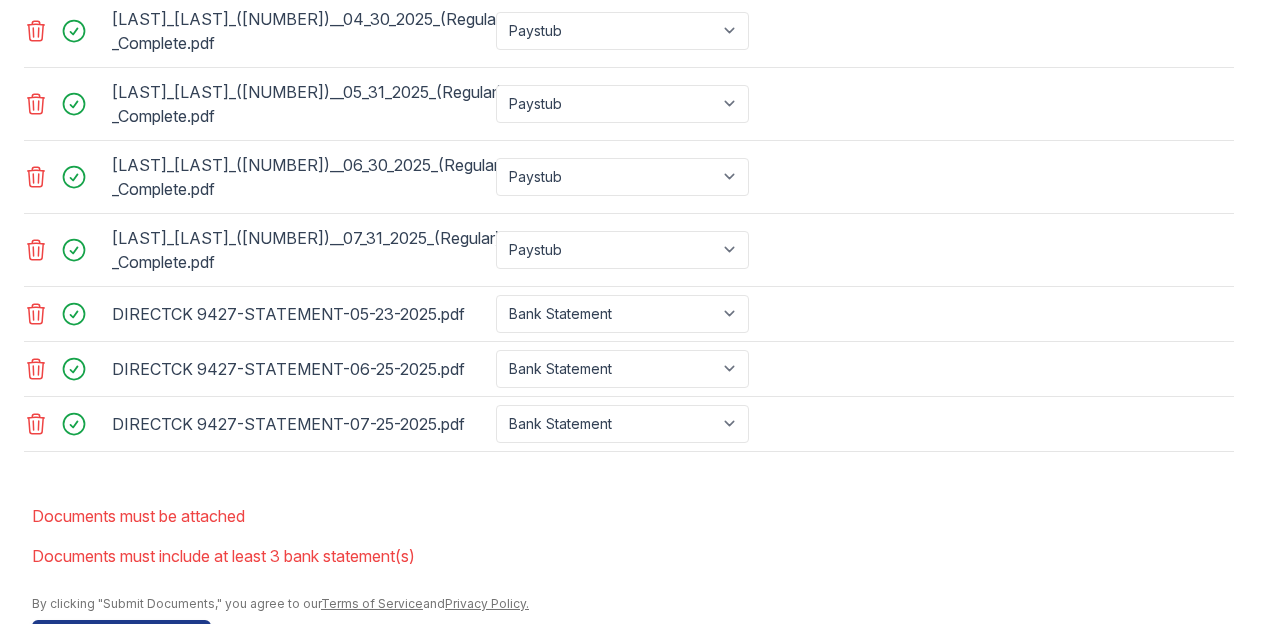 click on "Documents must be attached" at bounding box center (633, 516) 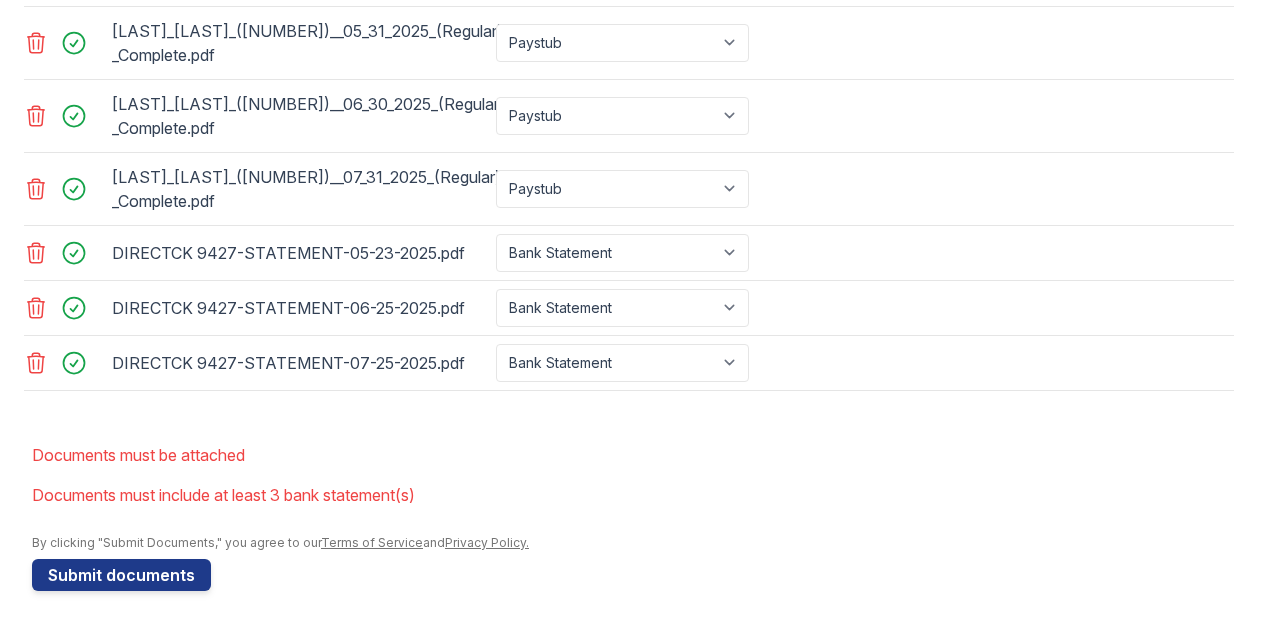 scroll, scrollTop: 1060, scrollLeft: 0, axis: vertical 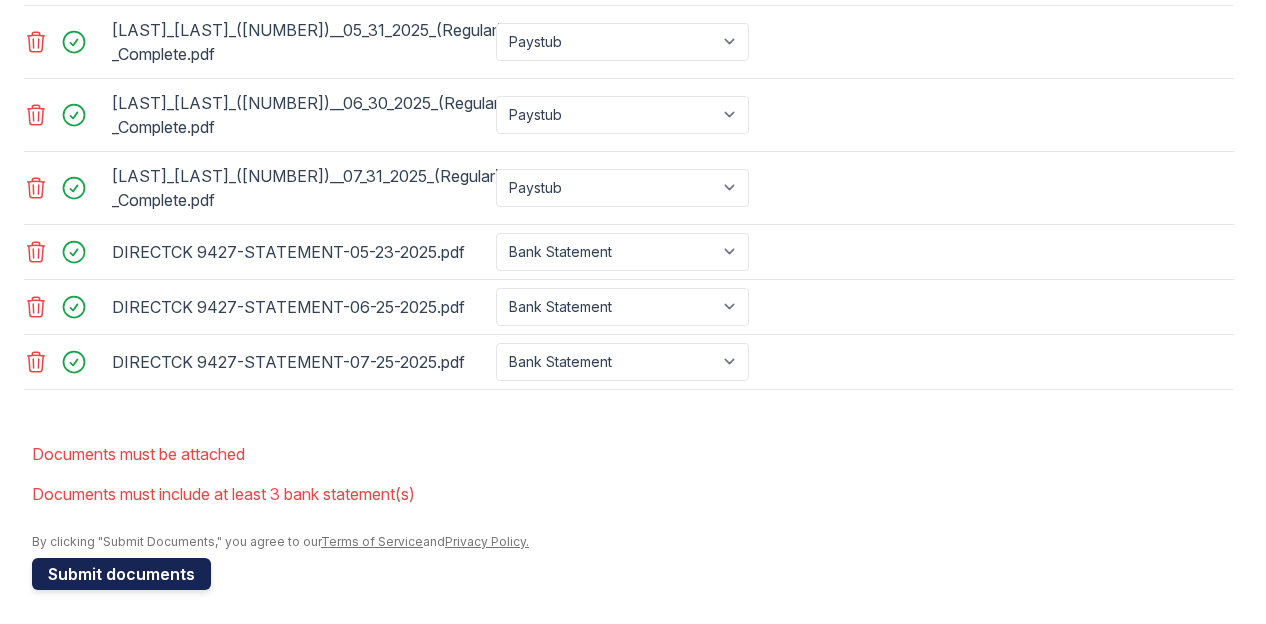 click on "Submit documents" at bounding box center [121, 574] 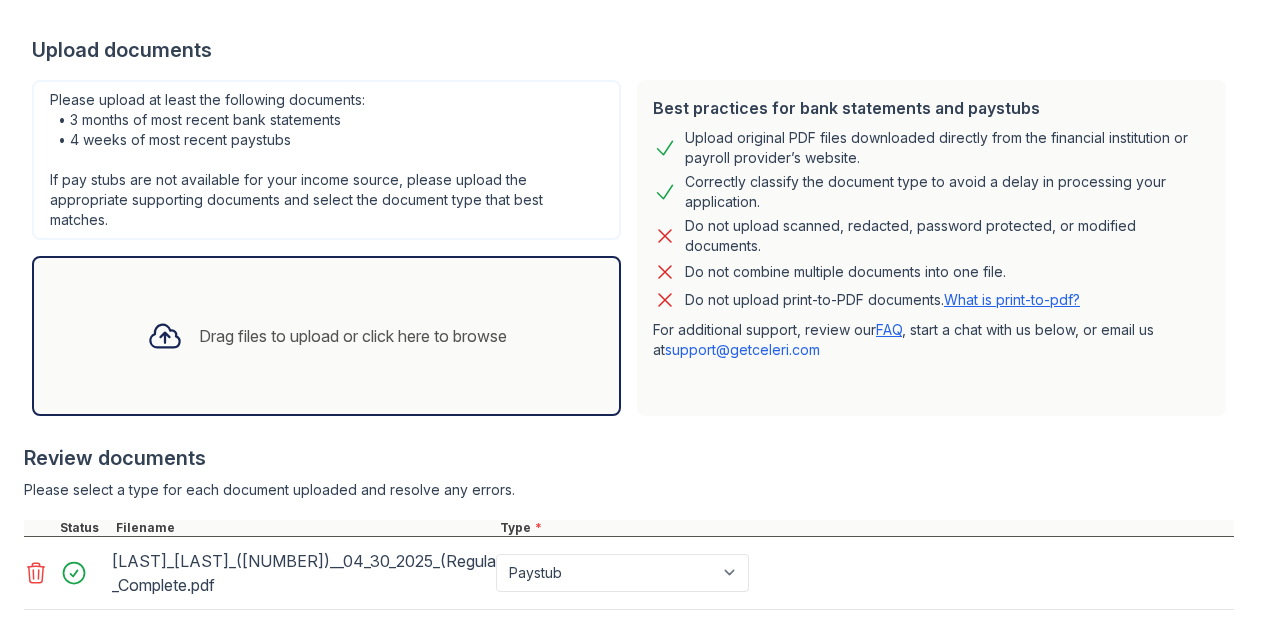 scroll, scrollTop: 56, scrollLeft: 0, axis: vertical 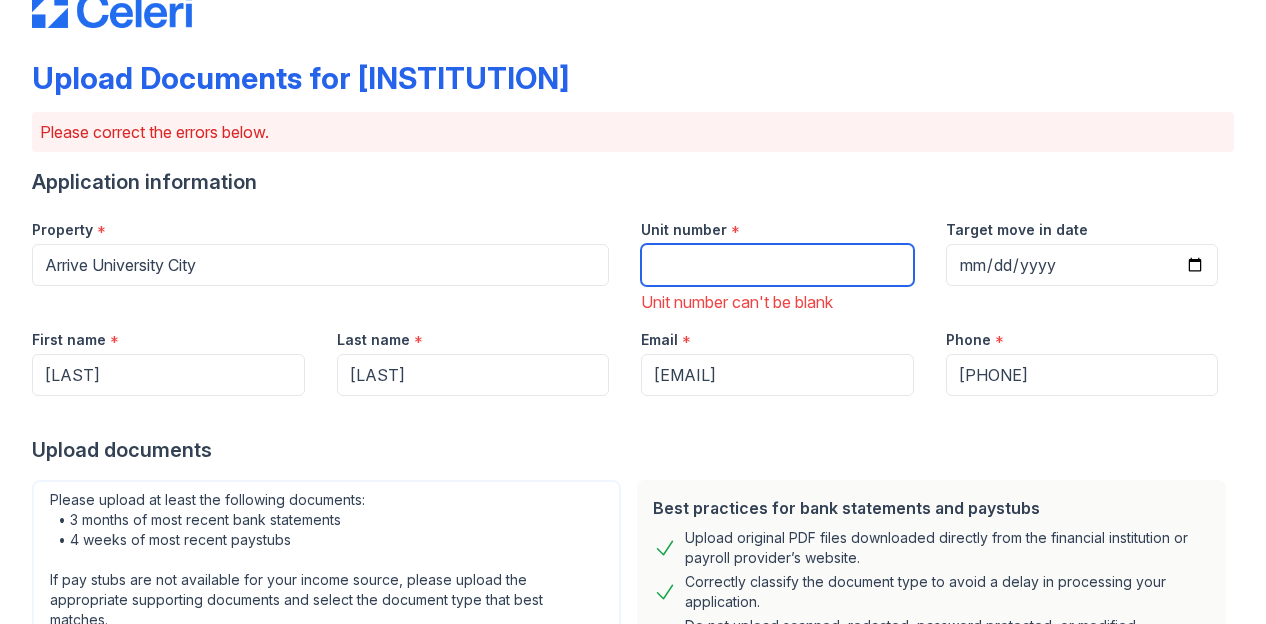 click on "Unit number" at bounding box center (777, 265) 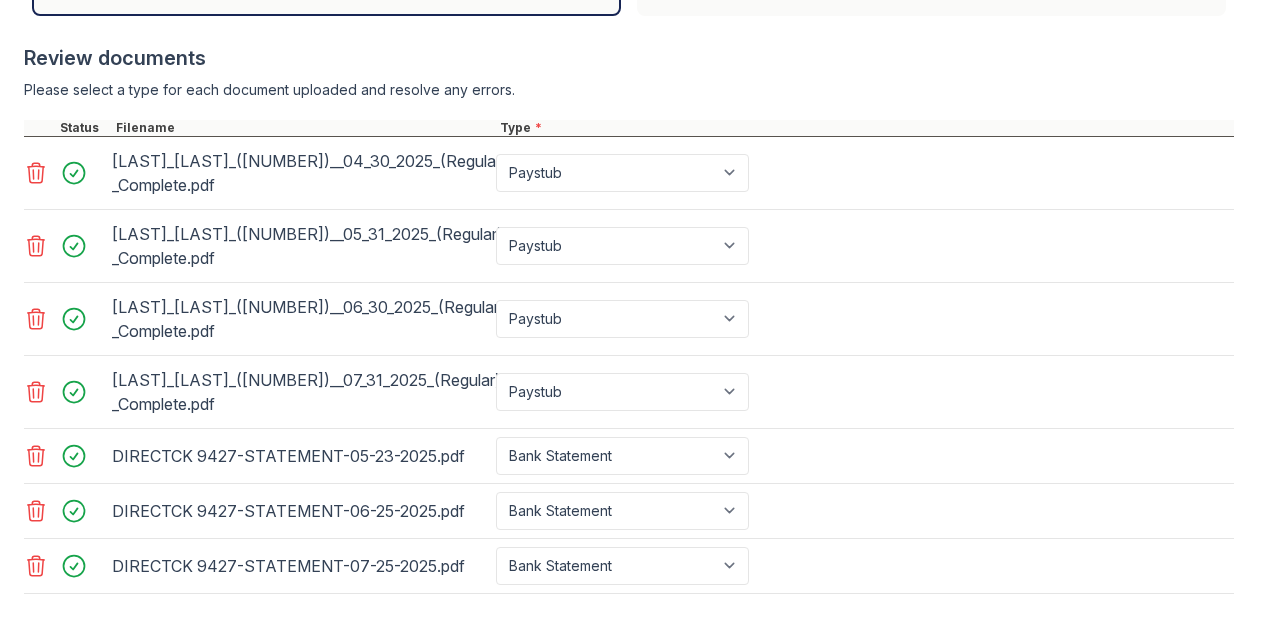 scroll, scrollTop: 956, scrollLeft: 0, axis: vertical 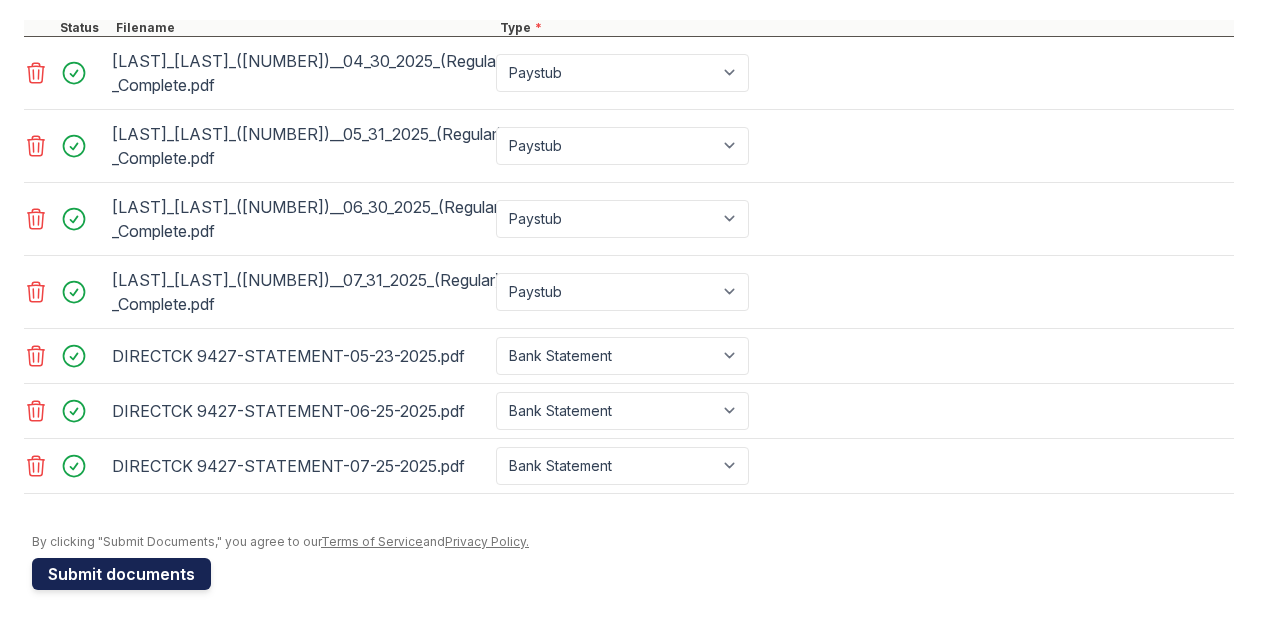 type on "Spruce" 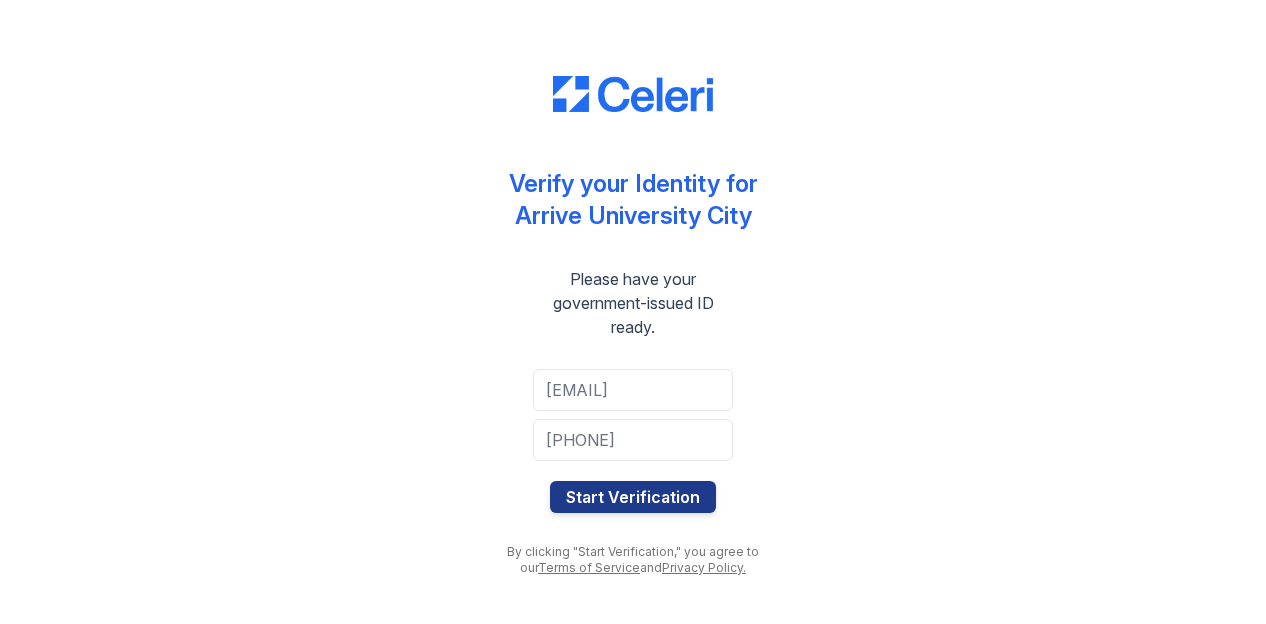 scroll, scrollTop: 0, scrollLeft: 0, axis: both 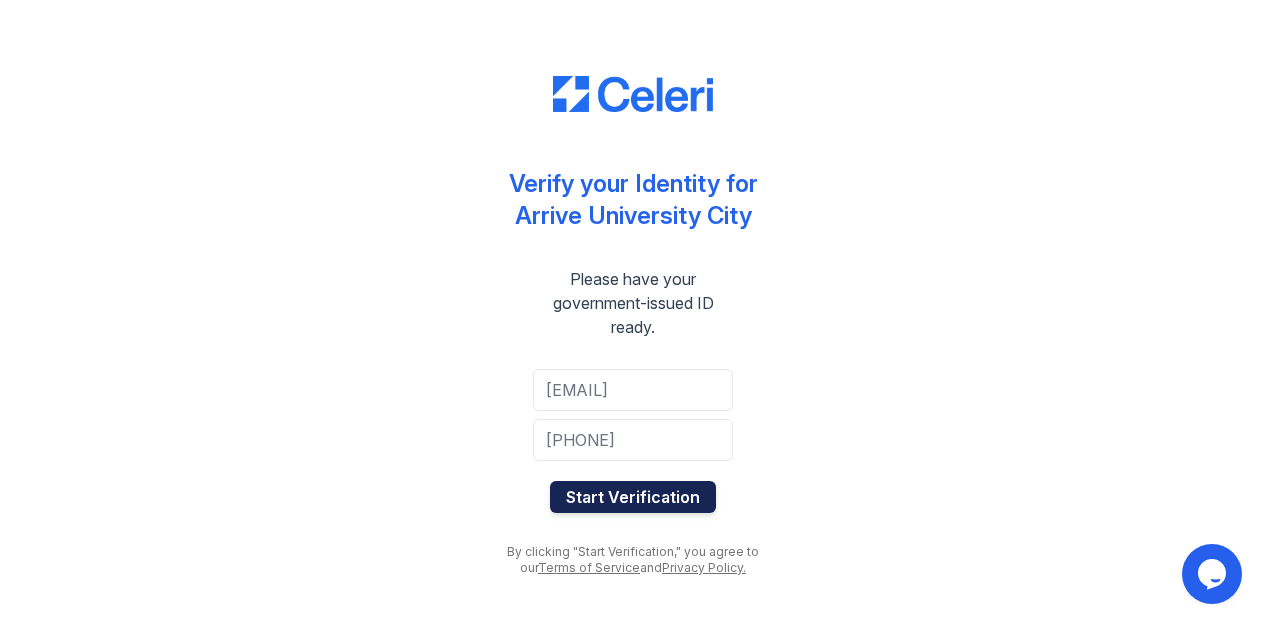 click on "Start Verification" at bounding box center [633, 497] 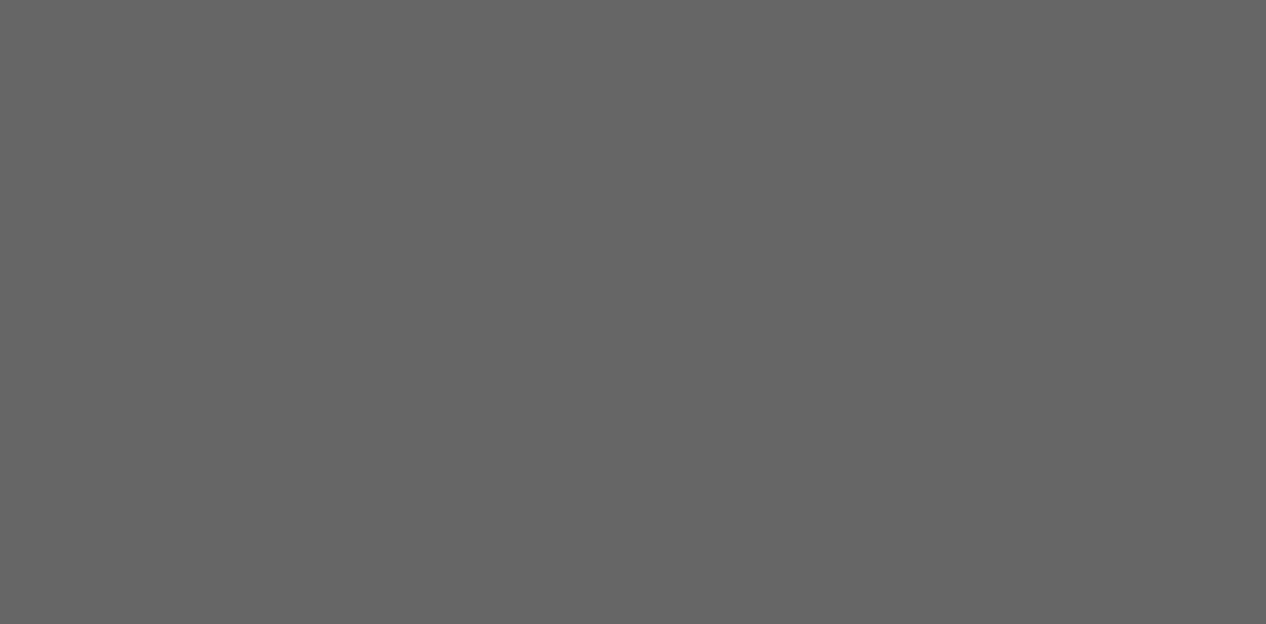 scroll, scrollTop: 0, scrollLeft: 0, axis: both 